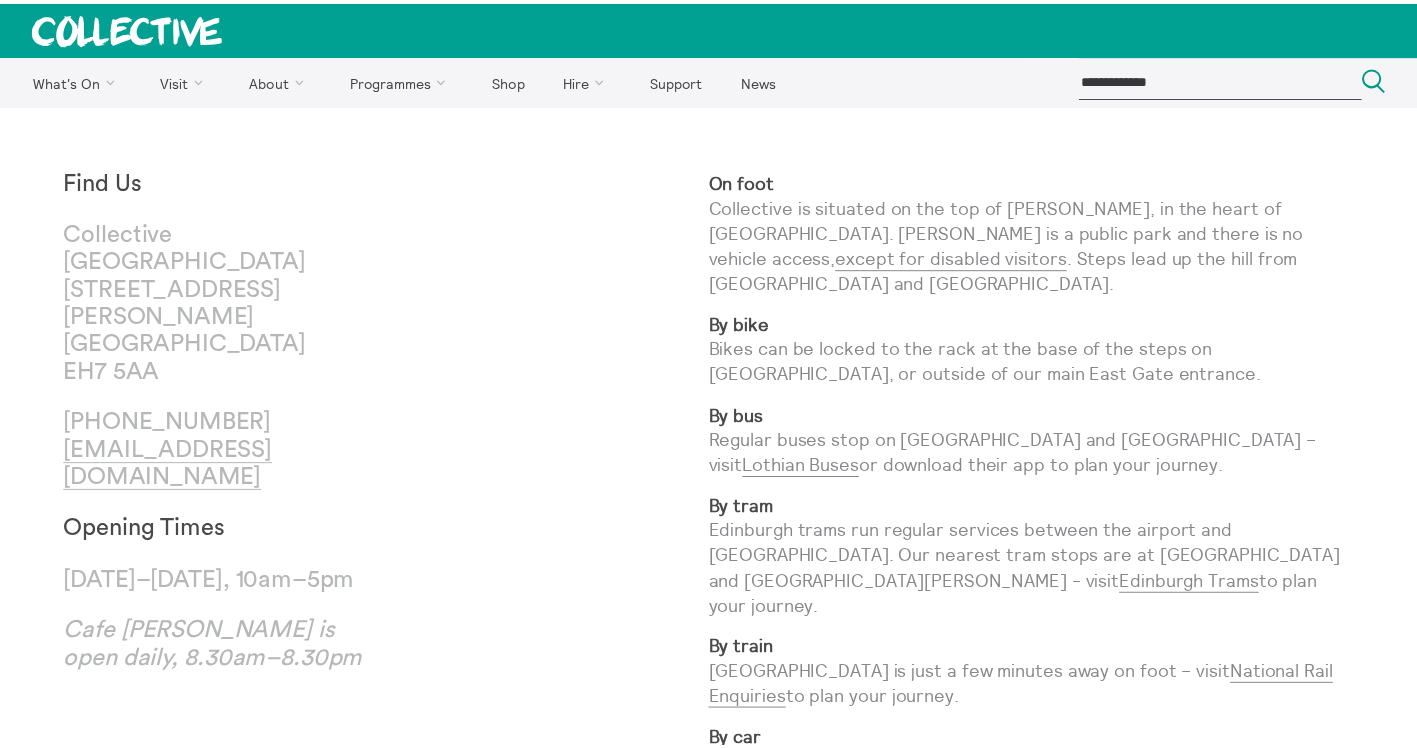 scroll, scrollTop: 0, scrollLeft: 0, axis: both 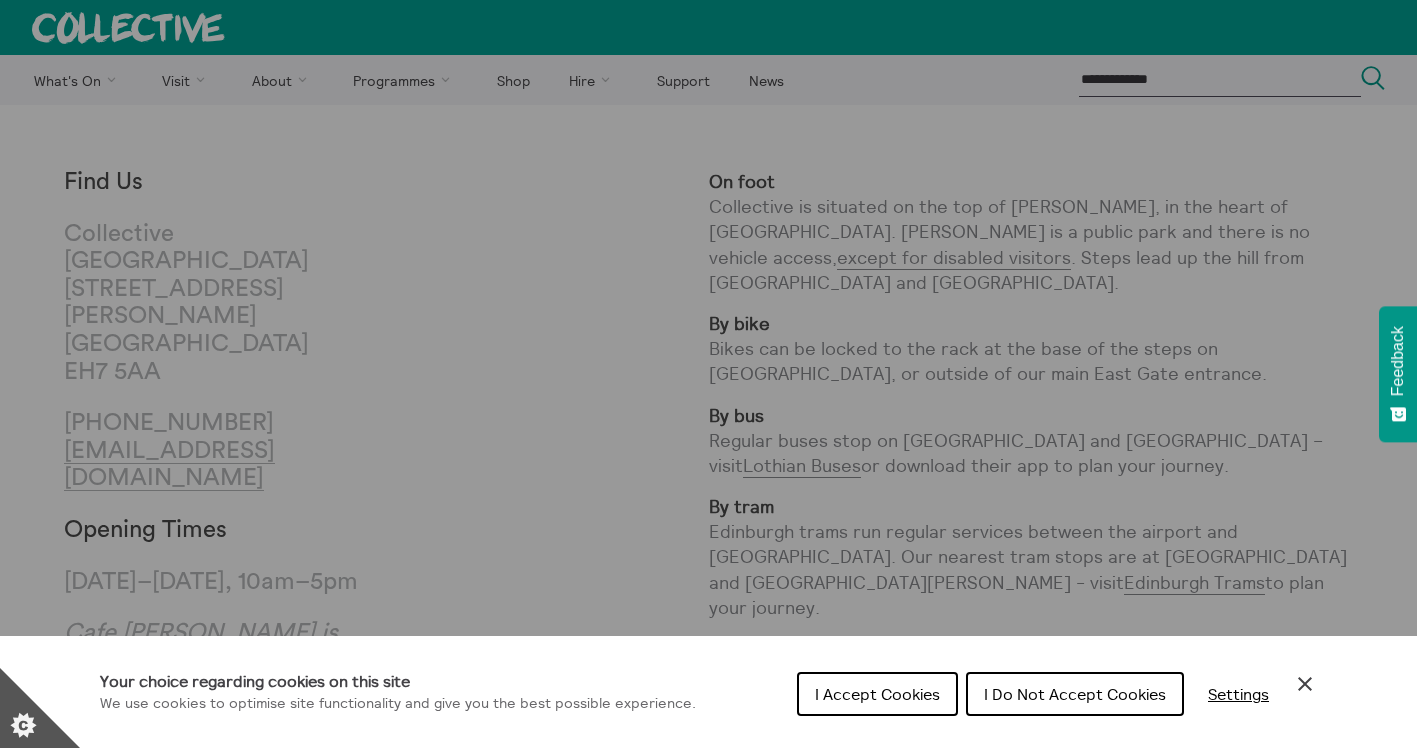 click on "I Accept Cookies" at bounding box center (877, 694) 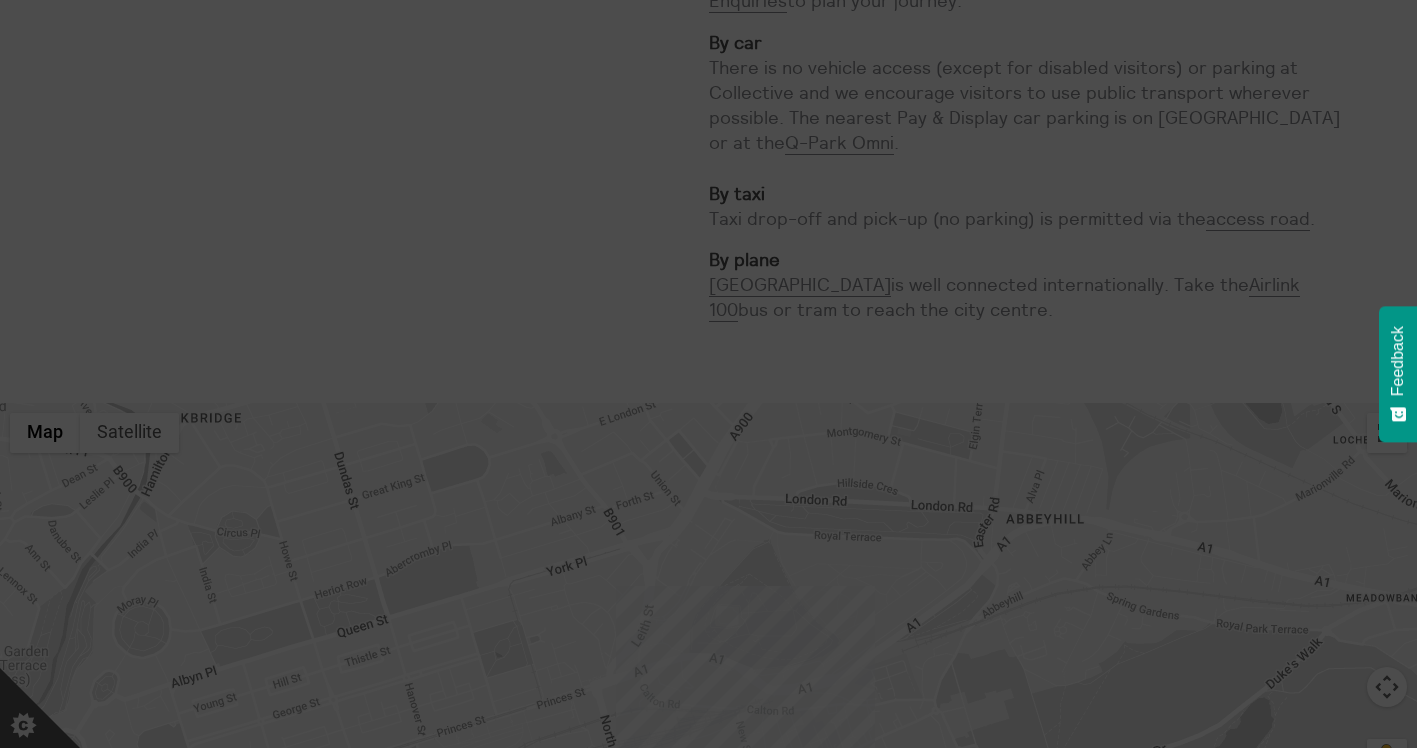 scroll, scrollTop: 900, scrollLeft: 0, axis: vertical 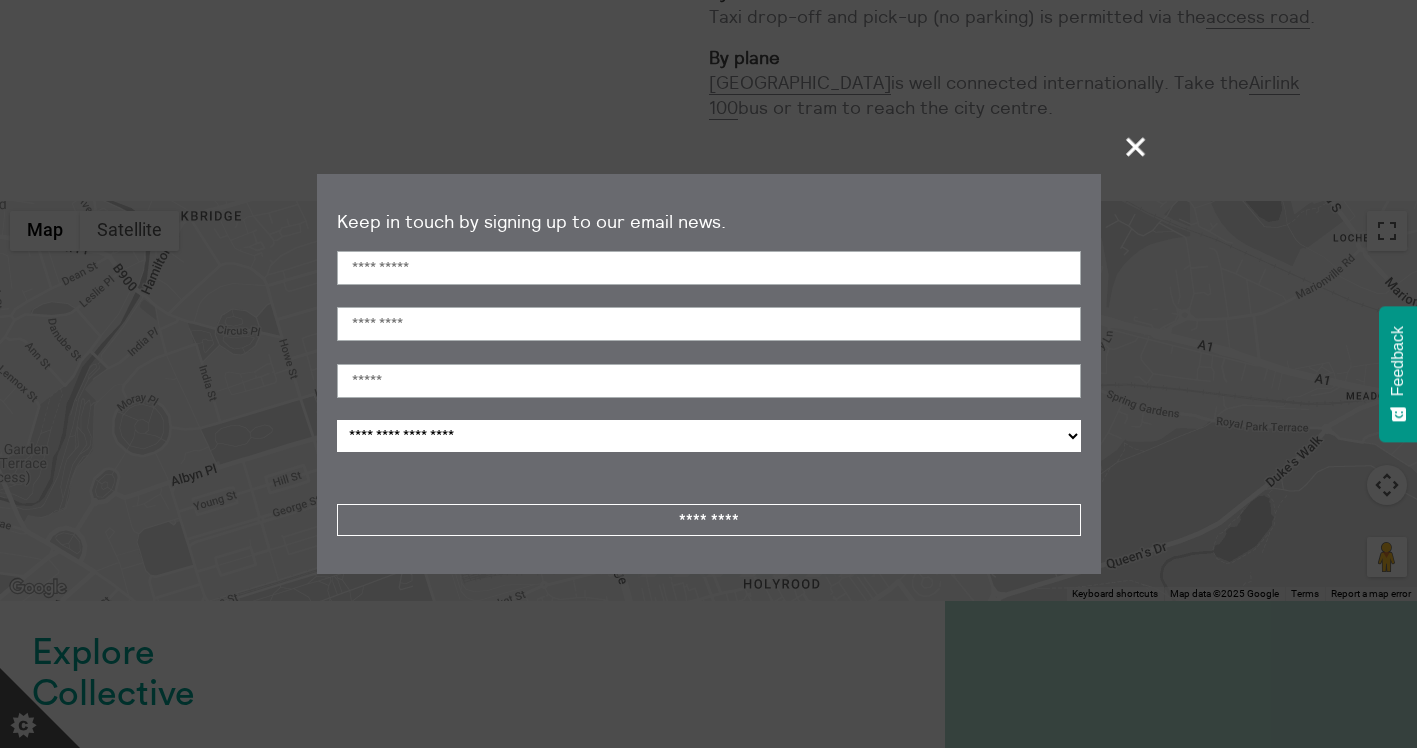 click on "**********" at bounding box center (709, 436) 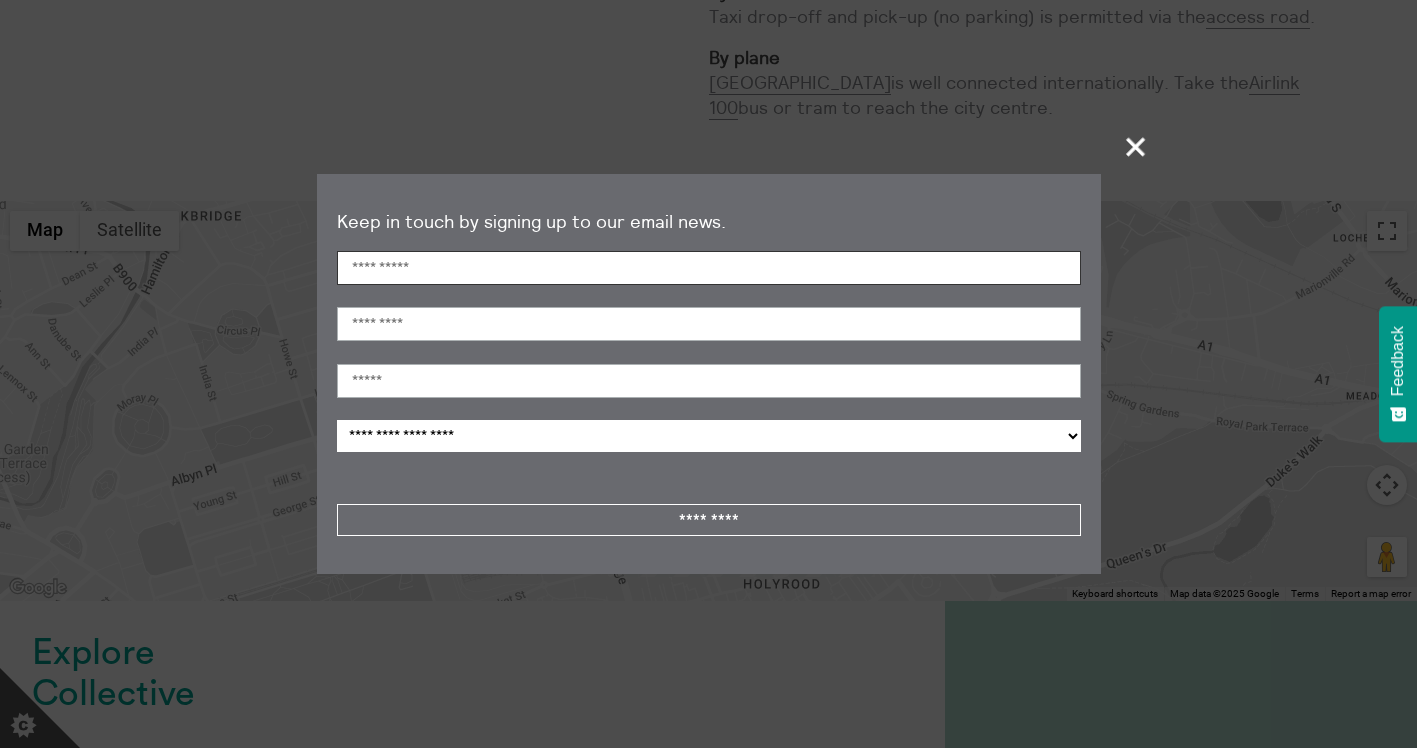 click on "First Name" at bounding box center (709, 268) 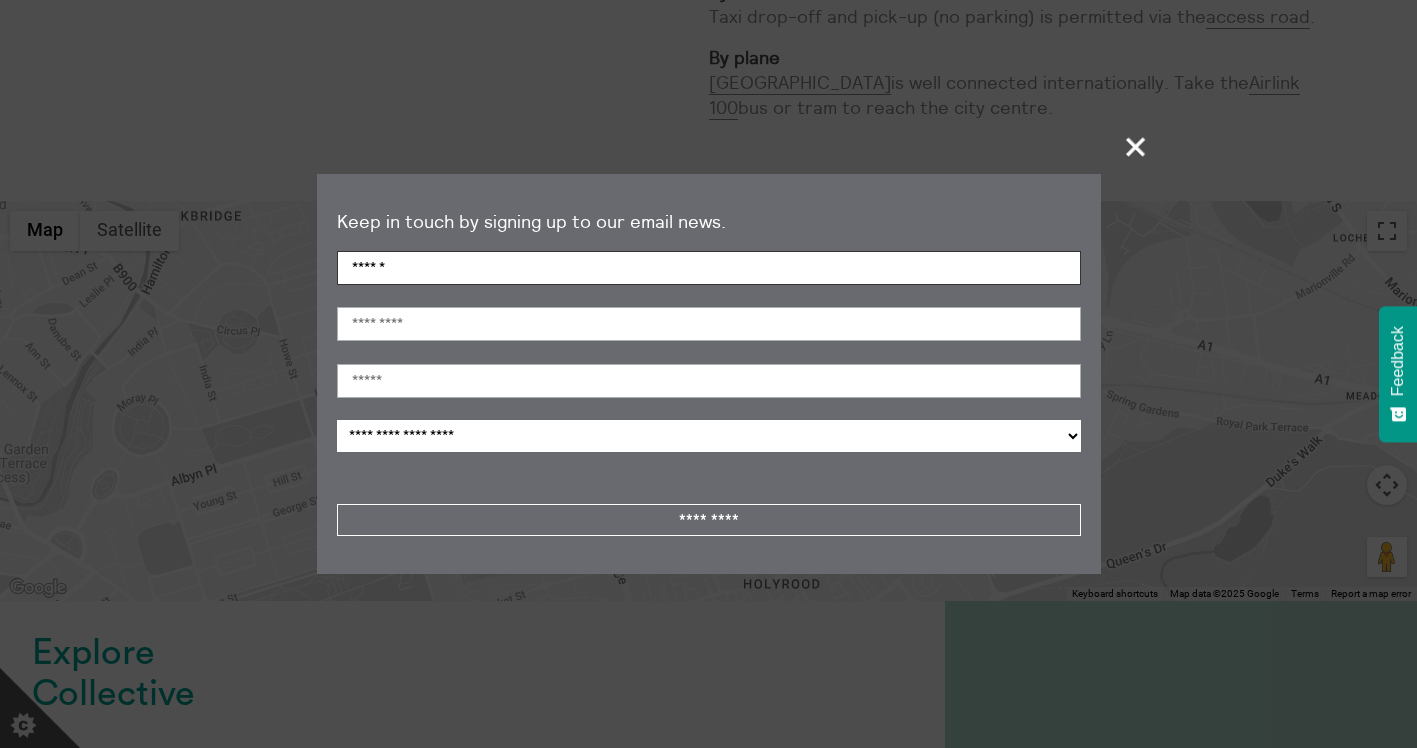 type on "******" 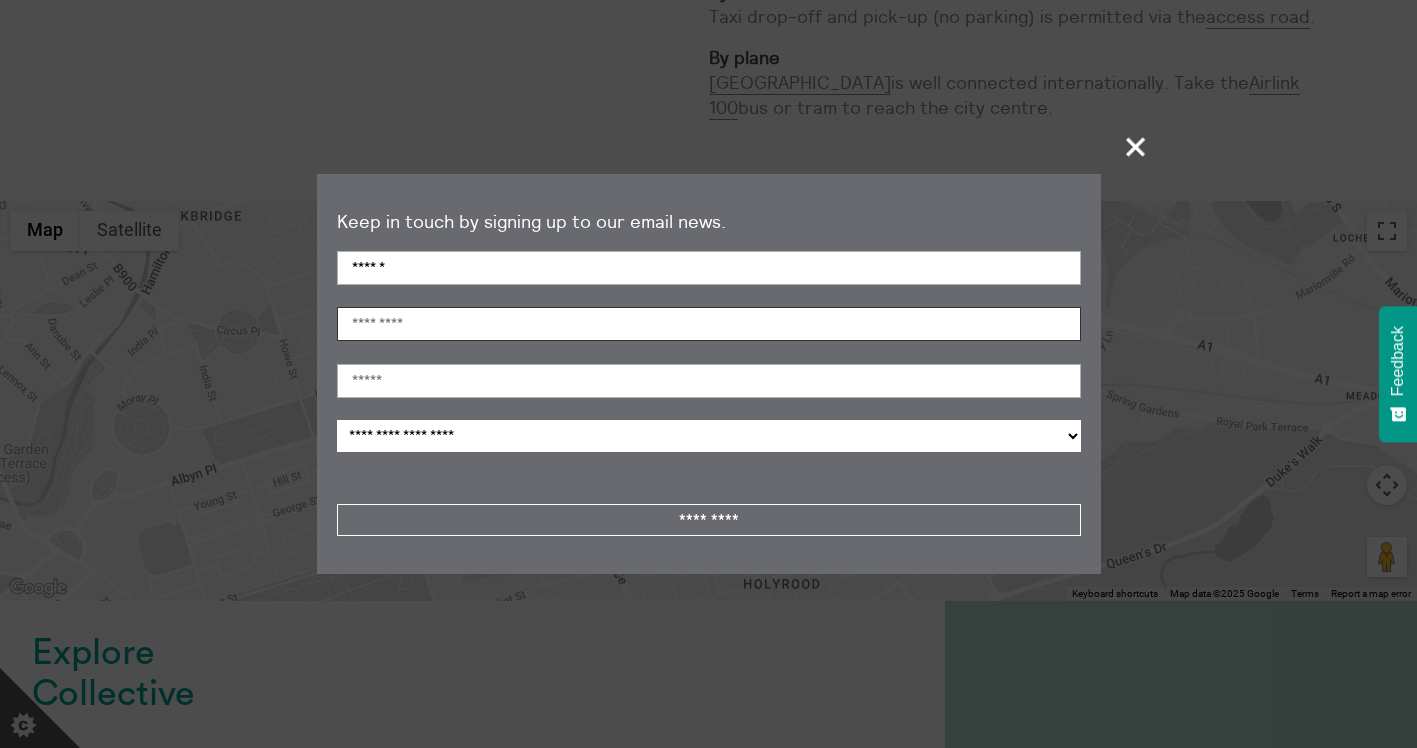 click on "Last Name" at bounding box center [709, 324] 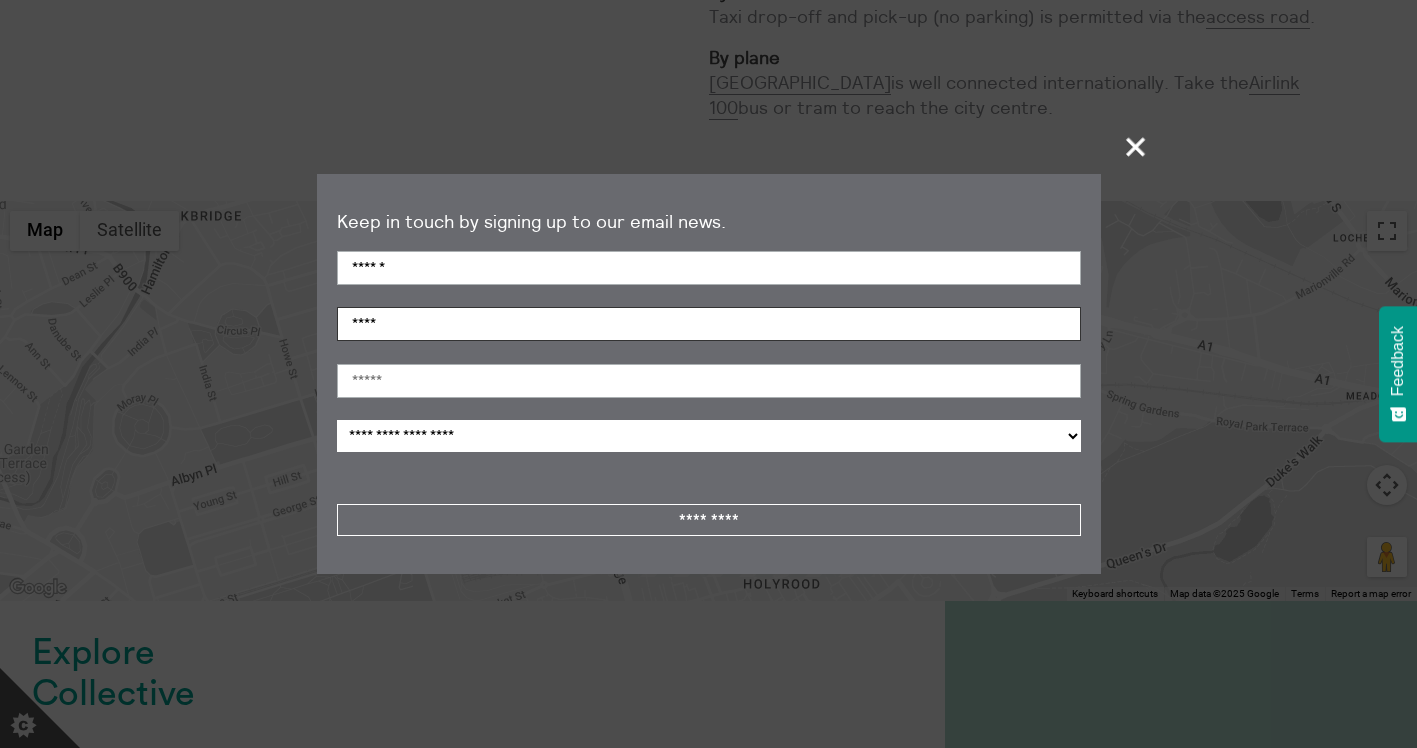 type on "****" 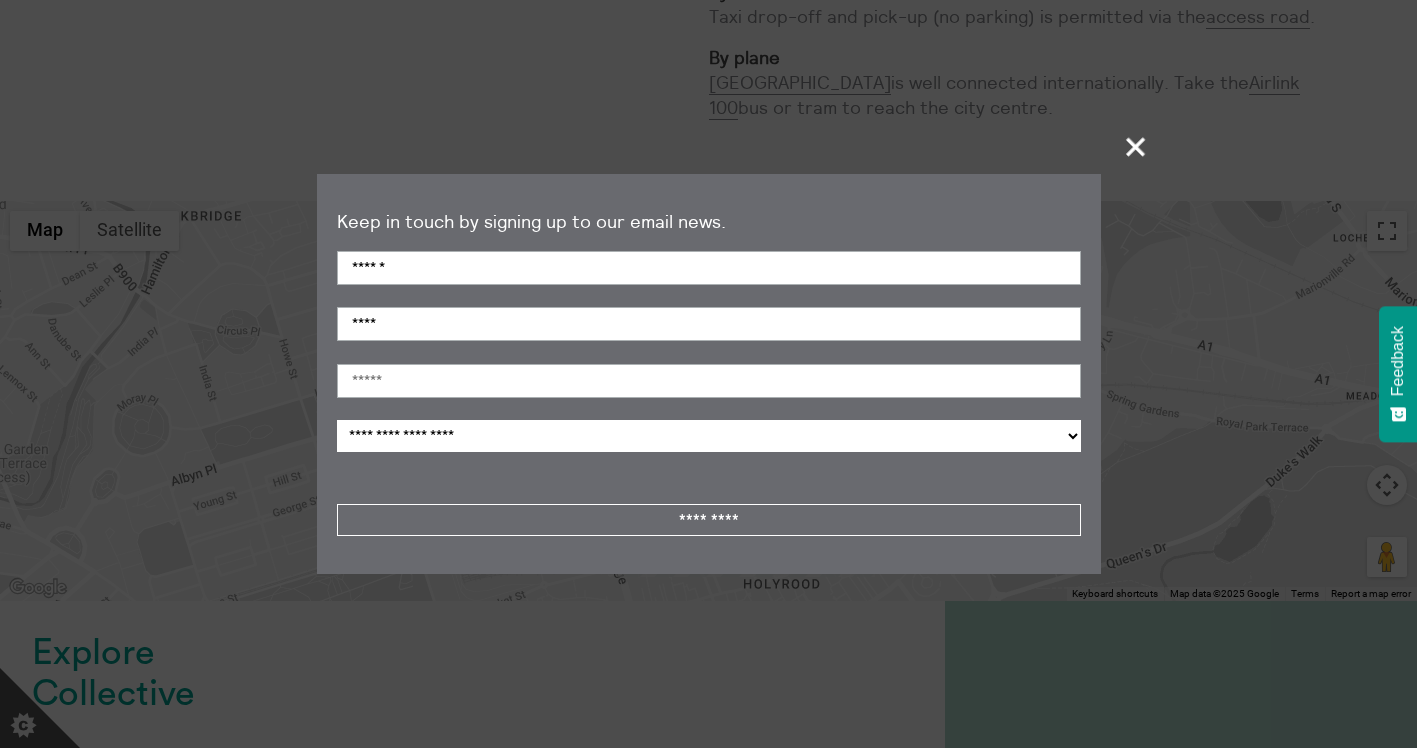 click on "**********" at bounding box center [709, 374] 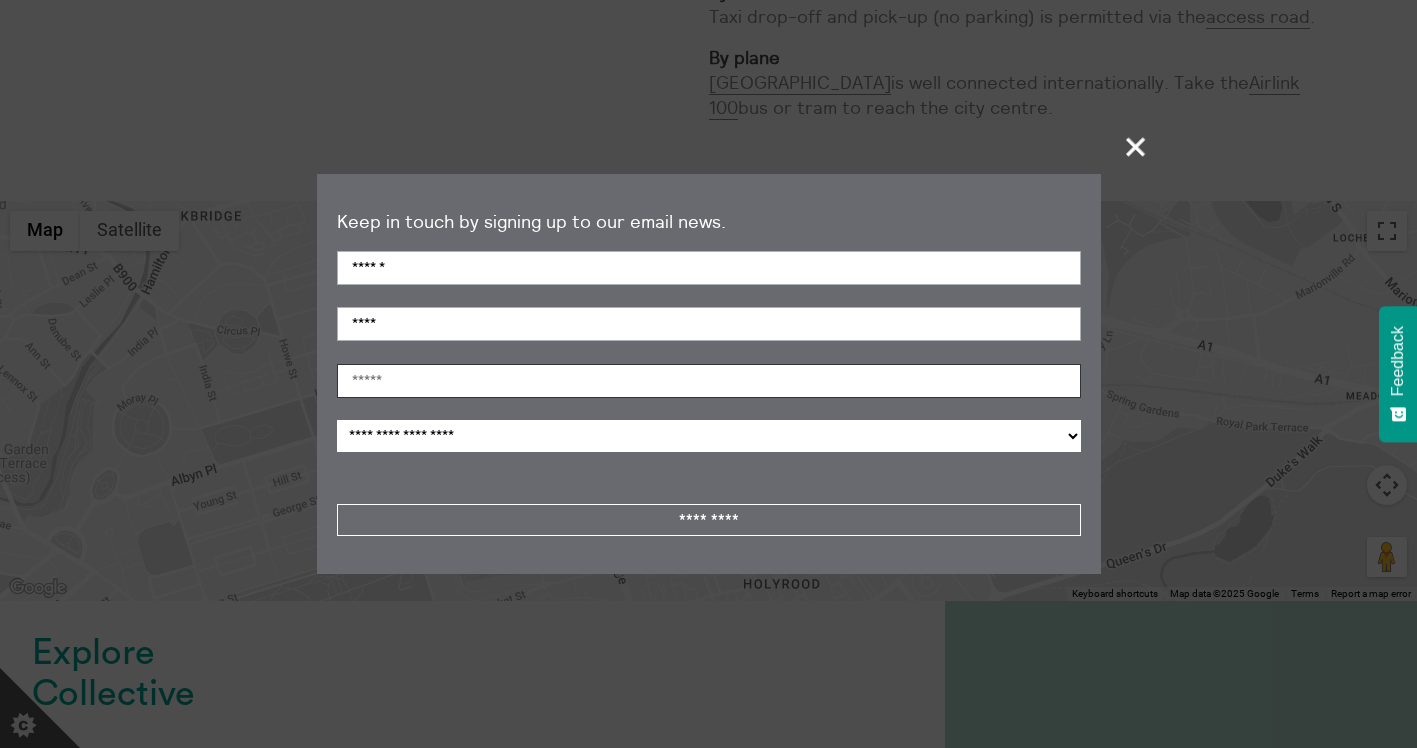click on "Email Address  *" at bounding box center [709, 381] 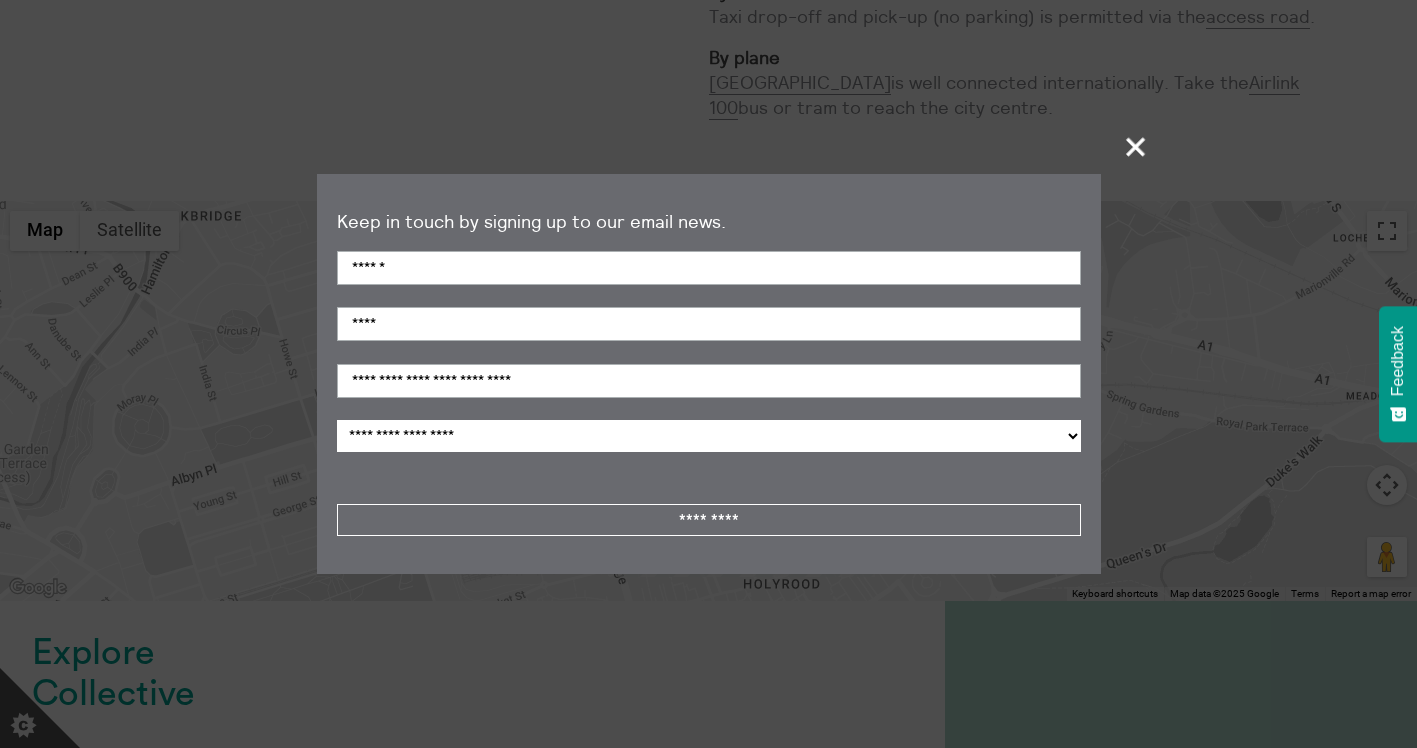click on "**********" at bounding box center (709, 436) 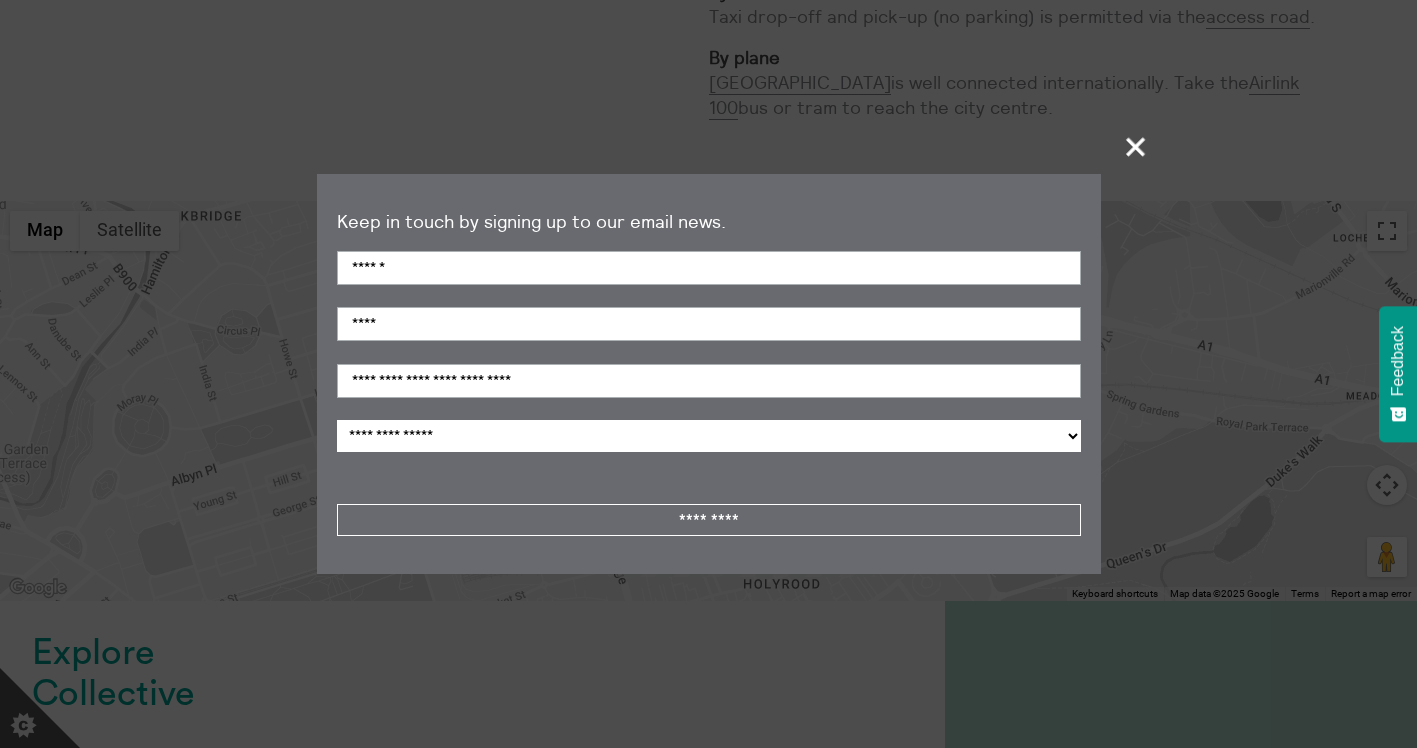 click on "*********" at bounding box center (709, 520) 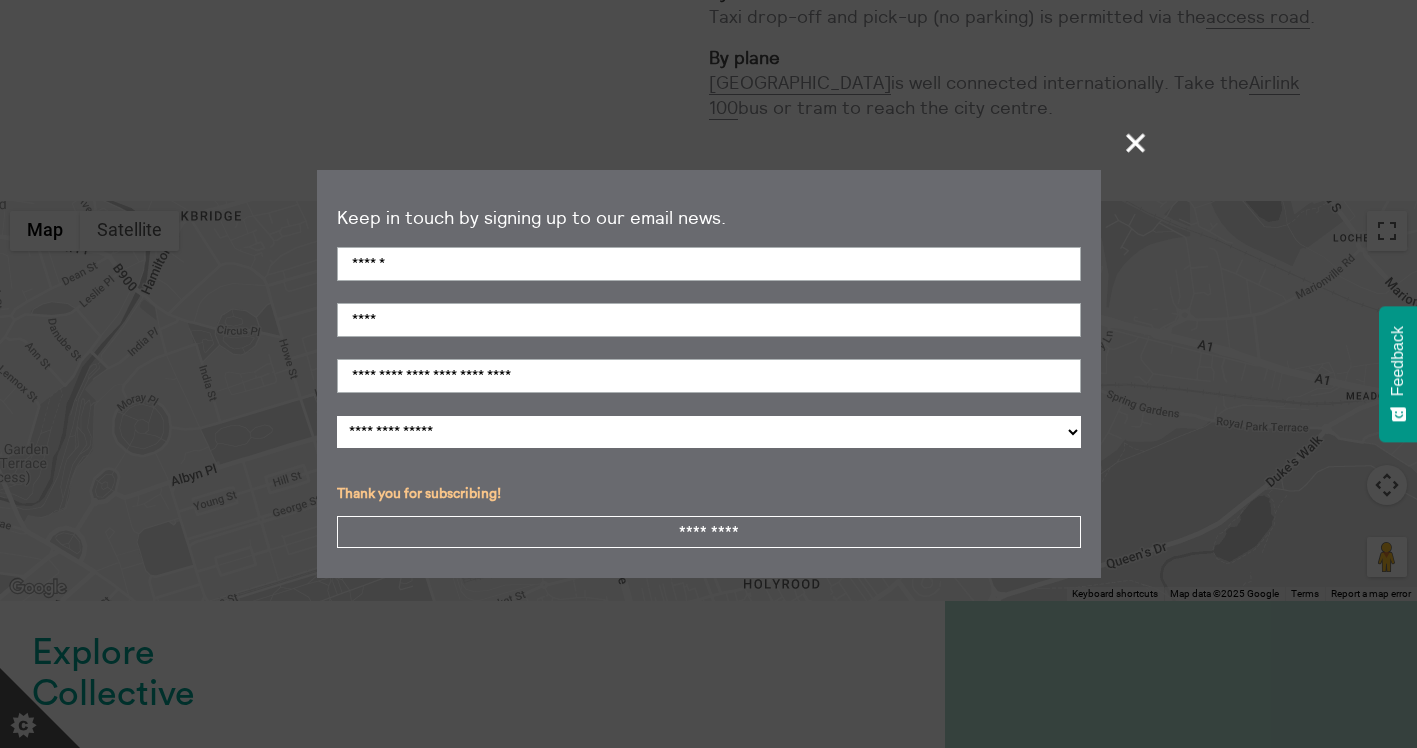 click on "+" at bounding box center [1136, 142] 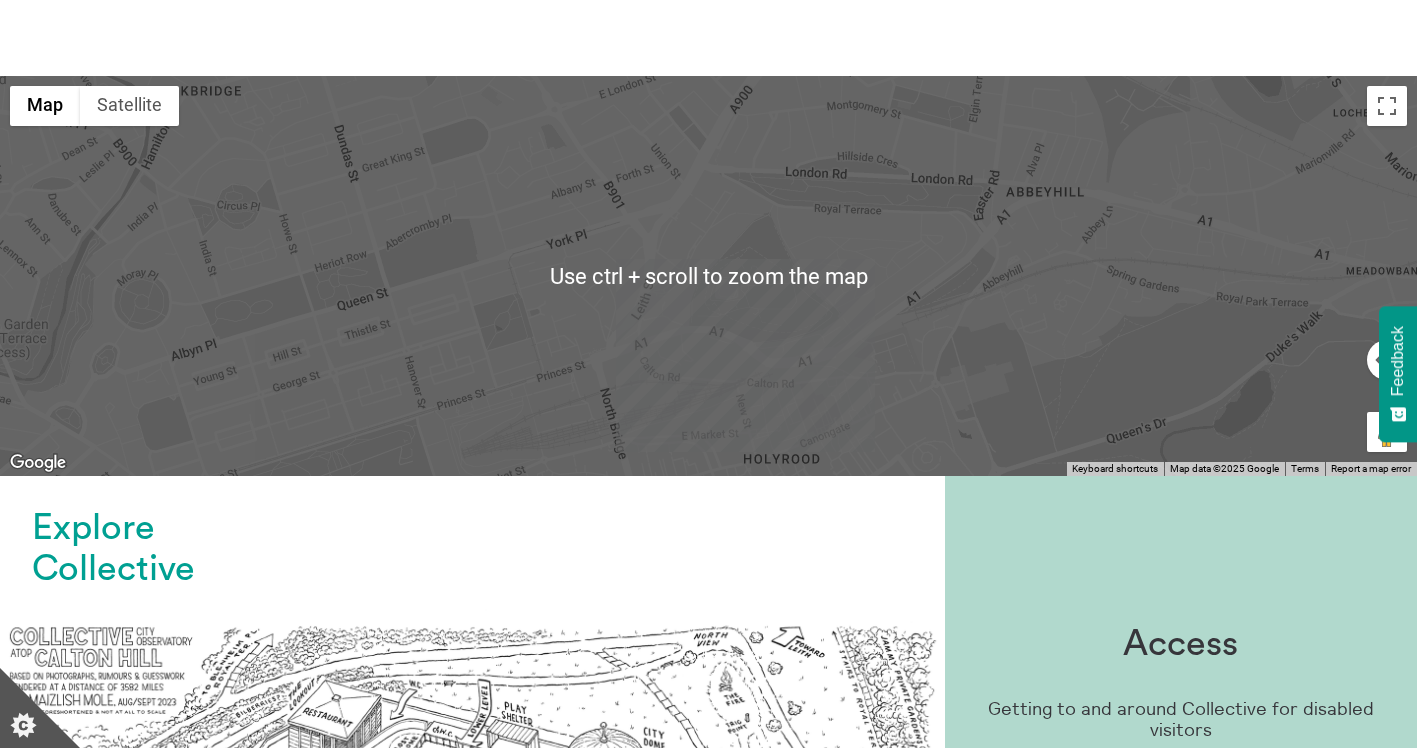 scroll, scrollTop: 1125, scrollLeft: 0, axis: vertical 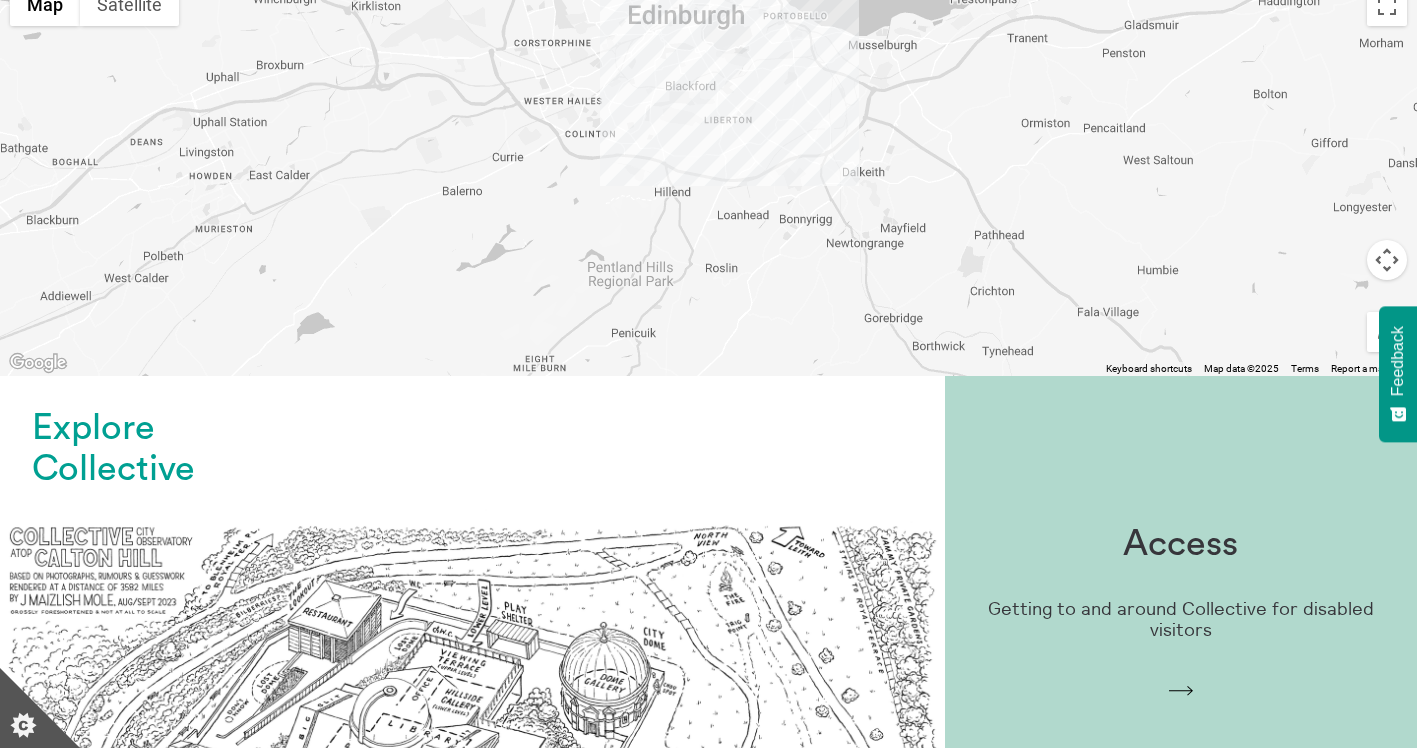 drag, startPoint x: 1073, startPoint y: 265, endPoint x: 839, endPoint y: -12, distance: 362.6086 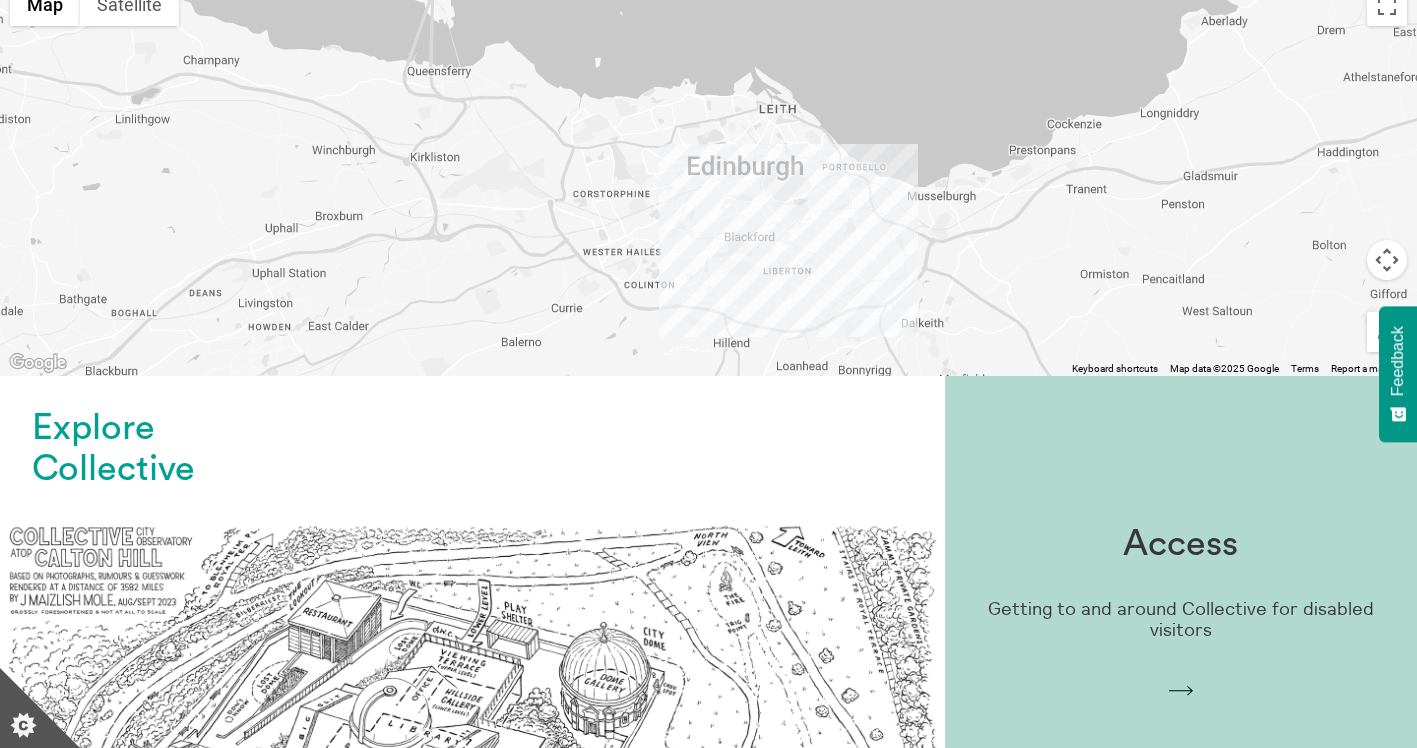 drag, startPoint x: 865, startPoint y: 183, endPoint x: 924, endPoint y: 328, distance: 156.54393 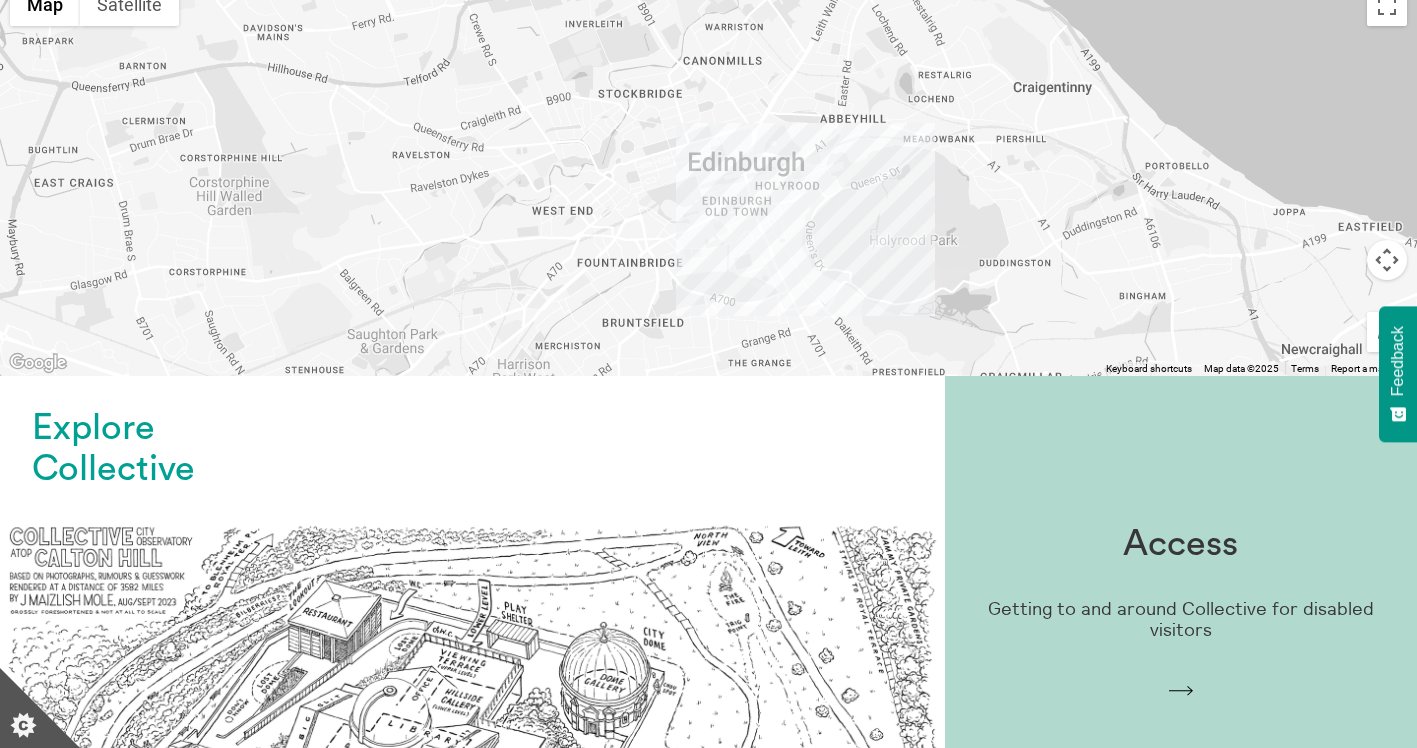 drag, startPoint x: 750, startPoint y: 130, endPoint x: 896, endPoint y: 371, distance: 281.77472 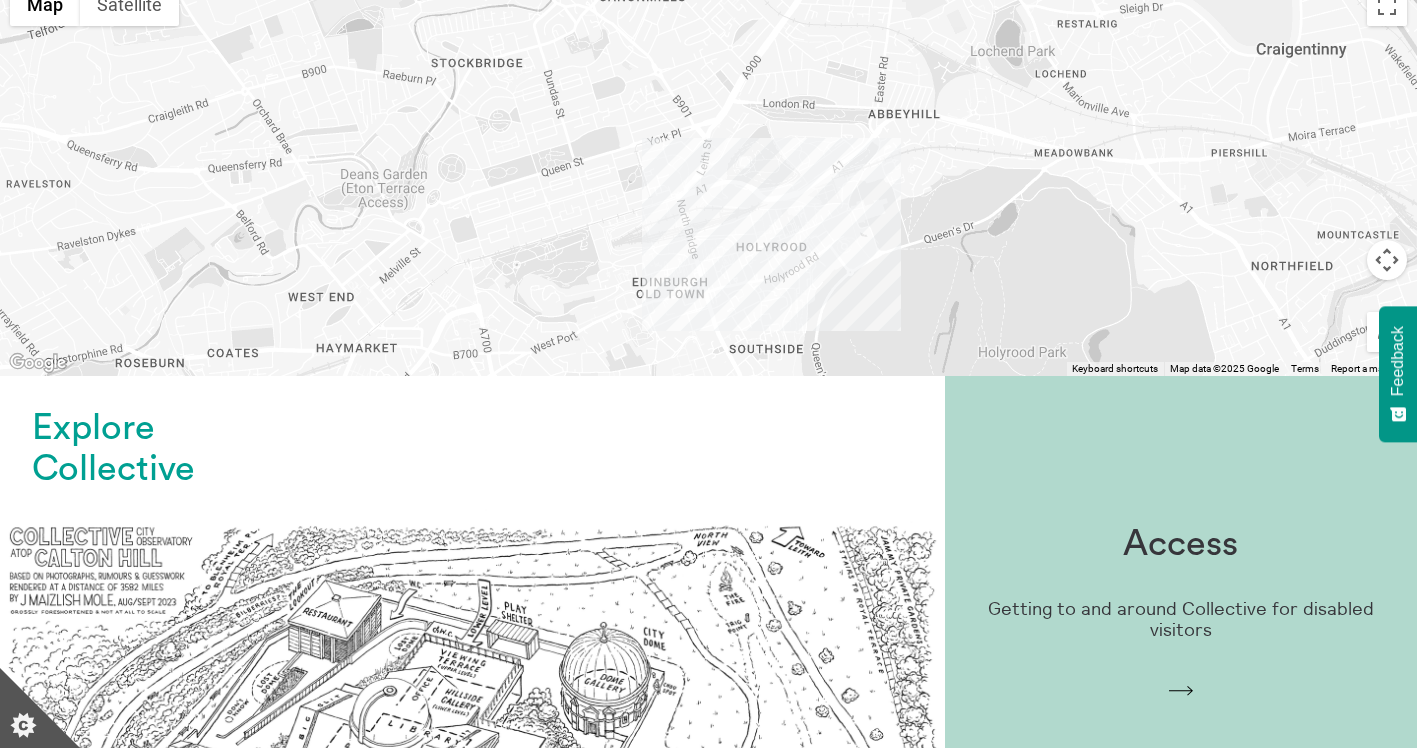 drag, startPoint x: 787, startPoint y: 157, endPoint x: 843, endPoint y: 299, distance: 152.64337 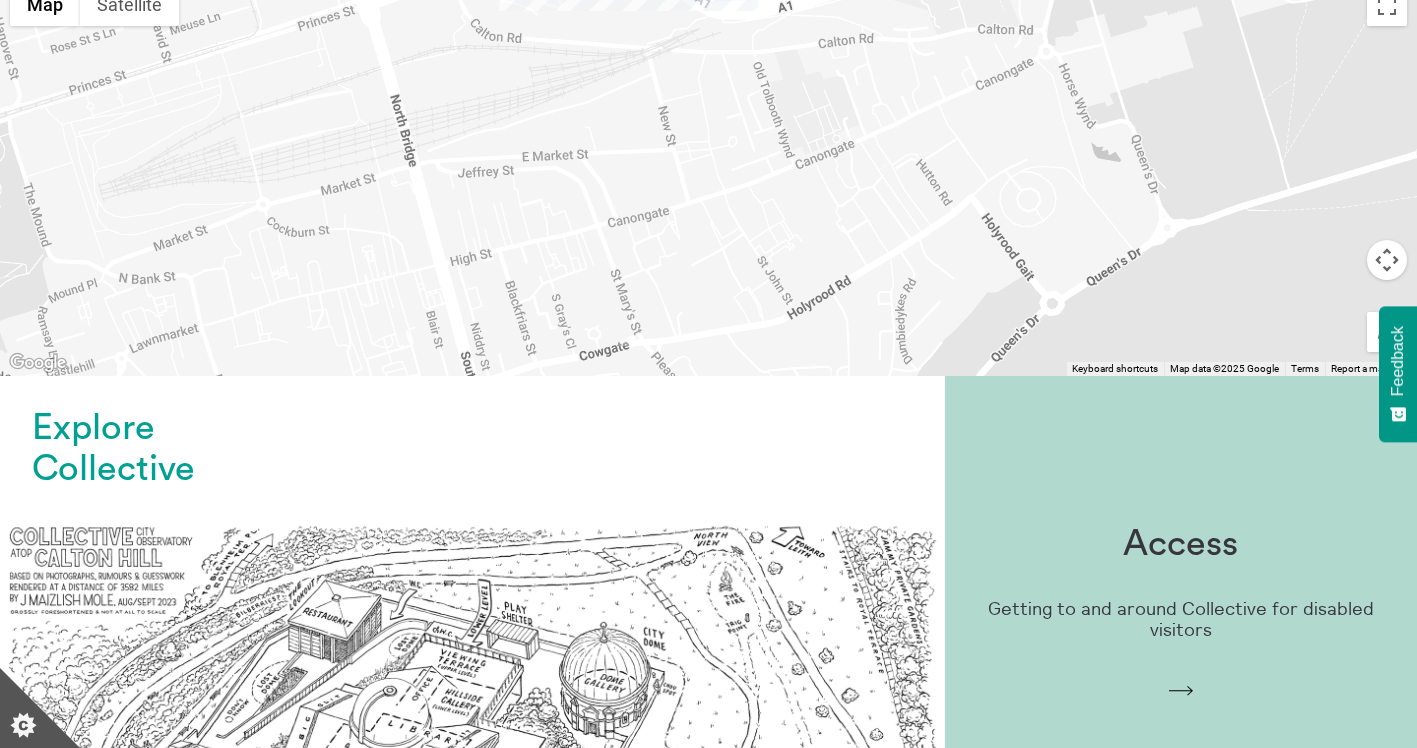 drag, startPoint x: 784, startPoint y: 197, endPoint x: 977, endPoint y: 383, distance: 268.03918 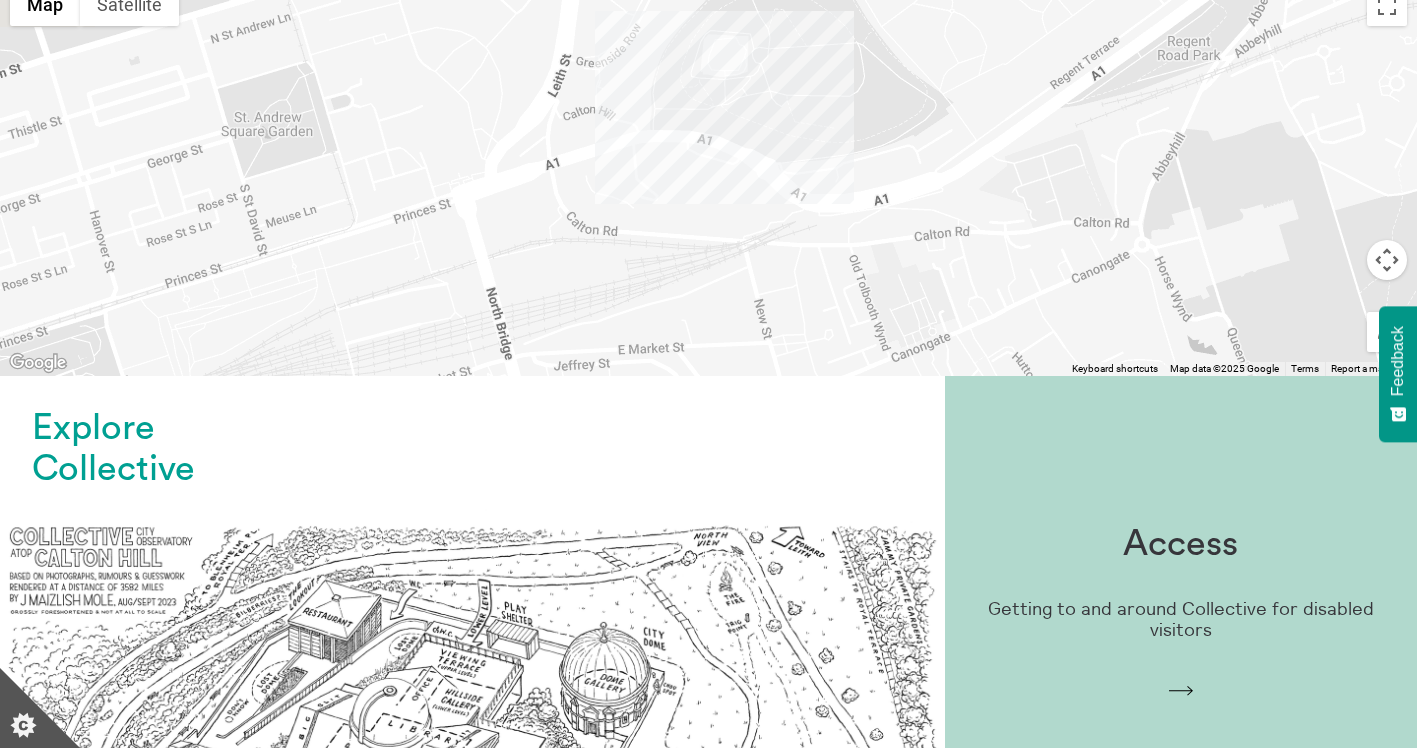 drag, startPoint x: 831, startPoint y: 154, endPoint x: 883, endPoint y: 325, distance: 178.73164 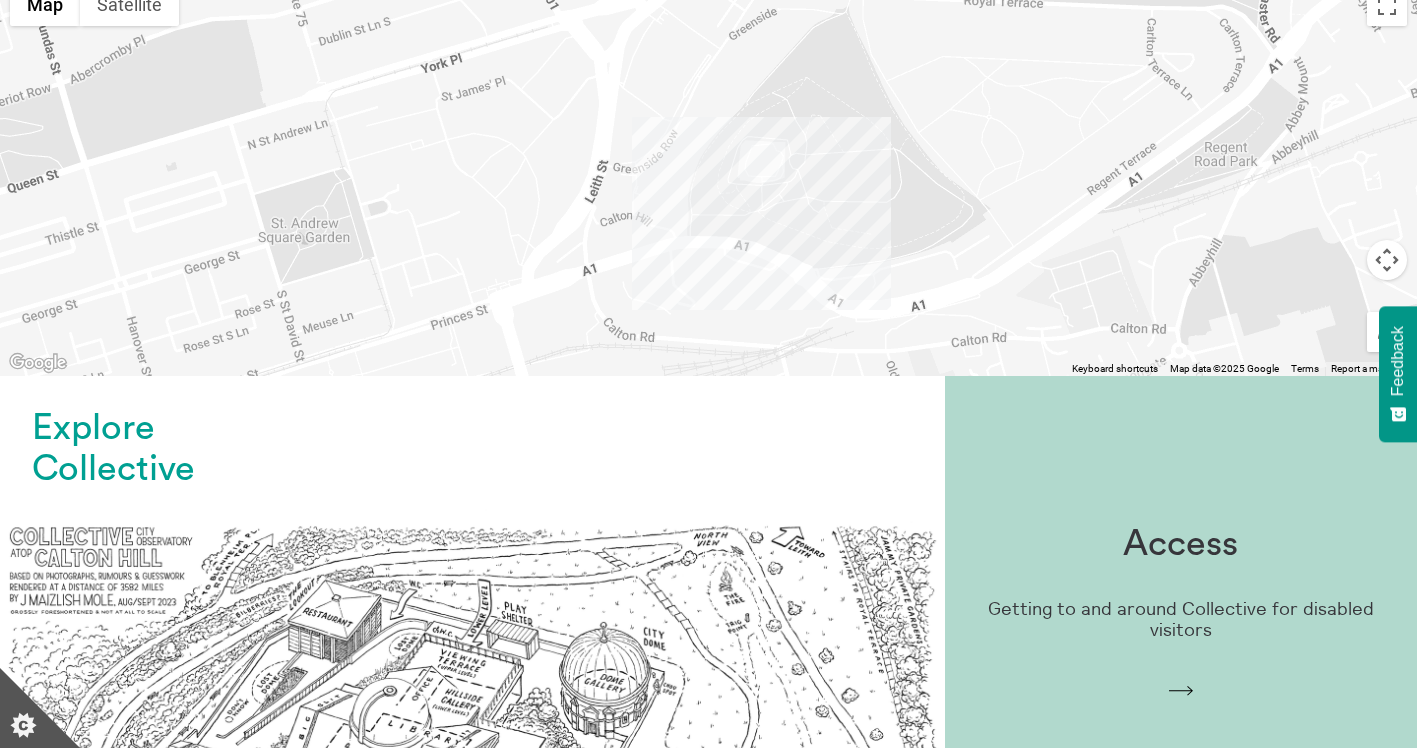 drag, startPoint x: 797, startPoint y: 167, endPoint x: 815, endPoint y: 246, distance: 81.02469 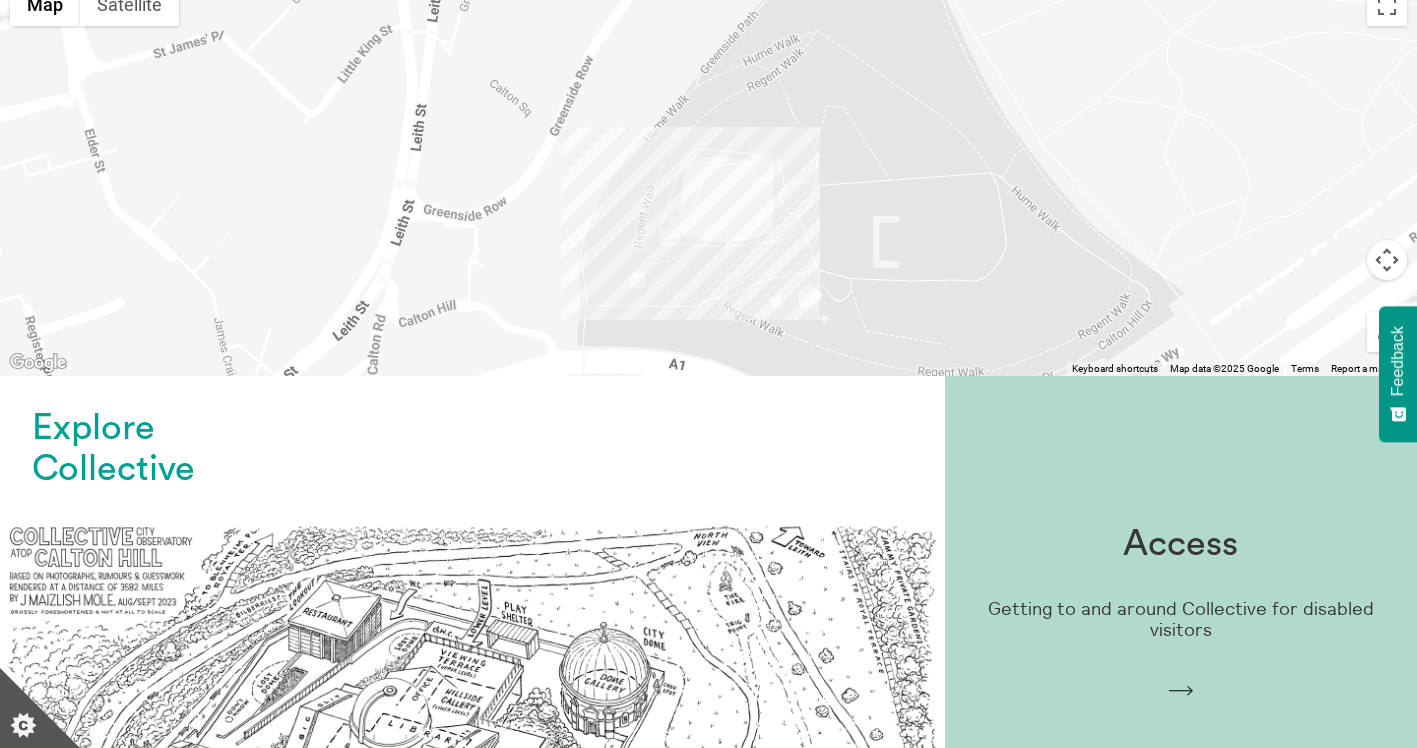 drag, startPoint x: 768, startPoint y: 135, endPoint x: 799, endPoint y: 273, distance: 141.43903 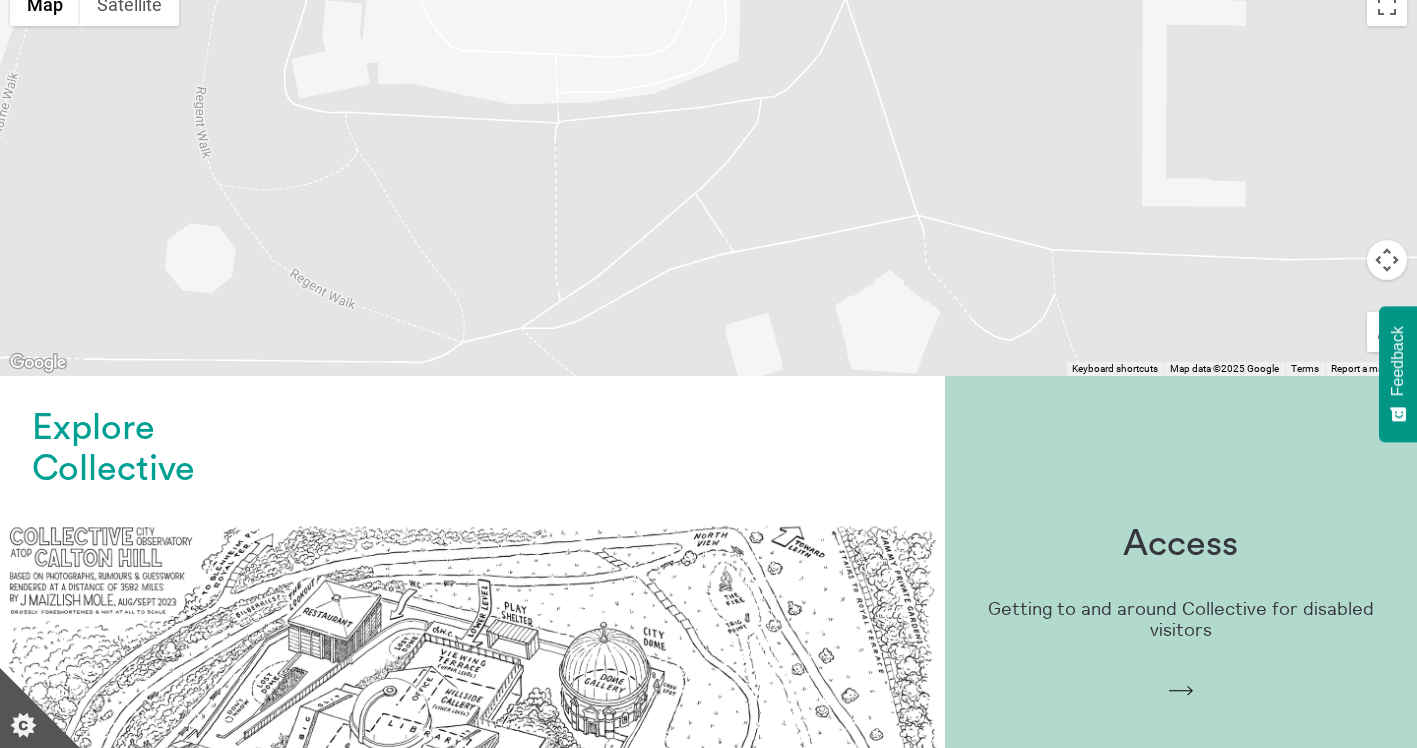 drag, startPoint x: 611, startPoint y: 208, endPoint x: 713, endPoint y: 169, distance: 109.201645 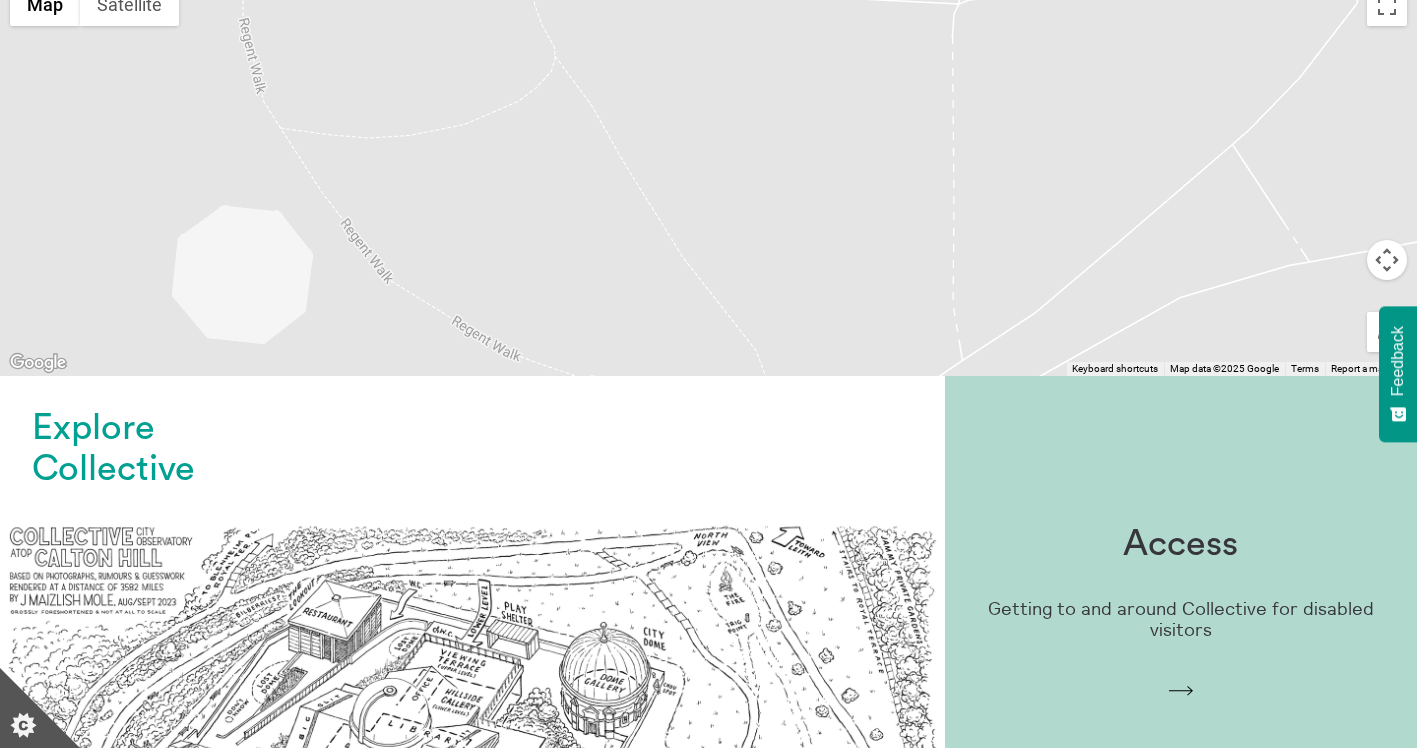 drag, startPoint x: 573, startPoint y: 145, endPoint x: 1061, endPoint y: 136, distance: 488.08298 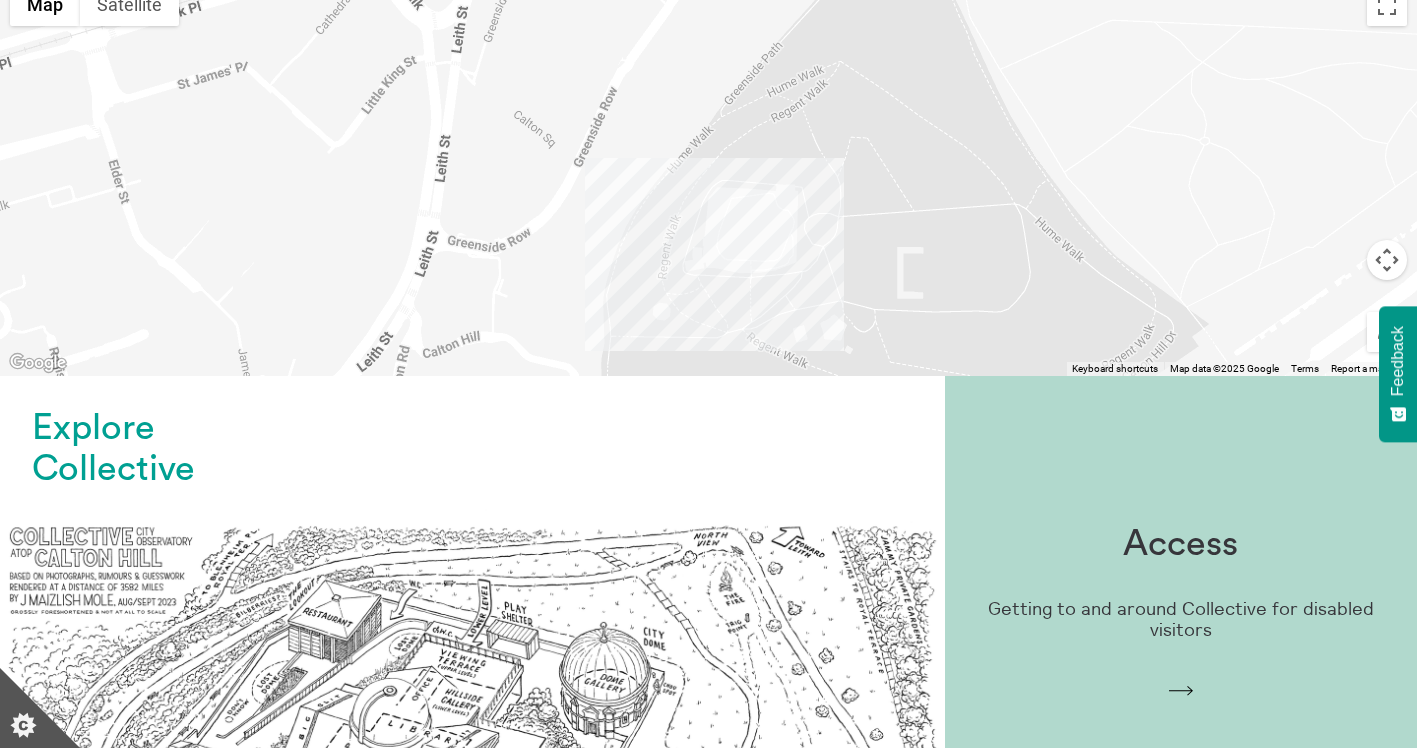 drag, startPoint x: 846, startPoint y: 136, endPoint x: 850, endPoint y: 280, distance: 144.05554 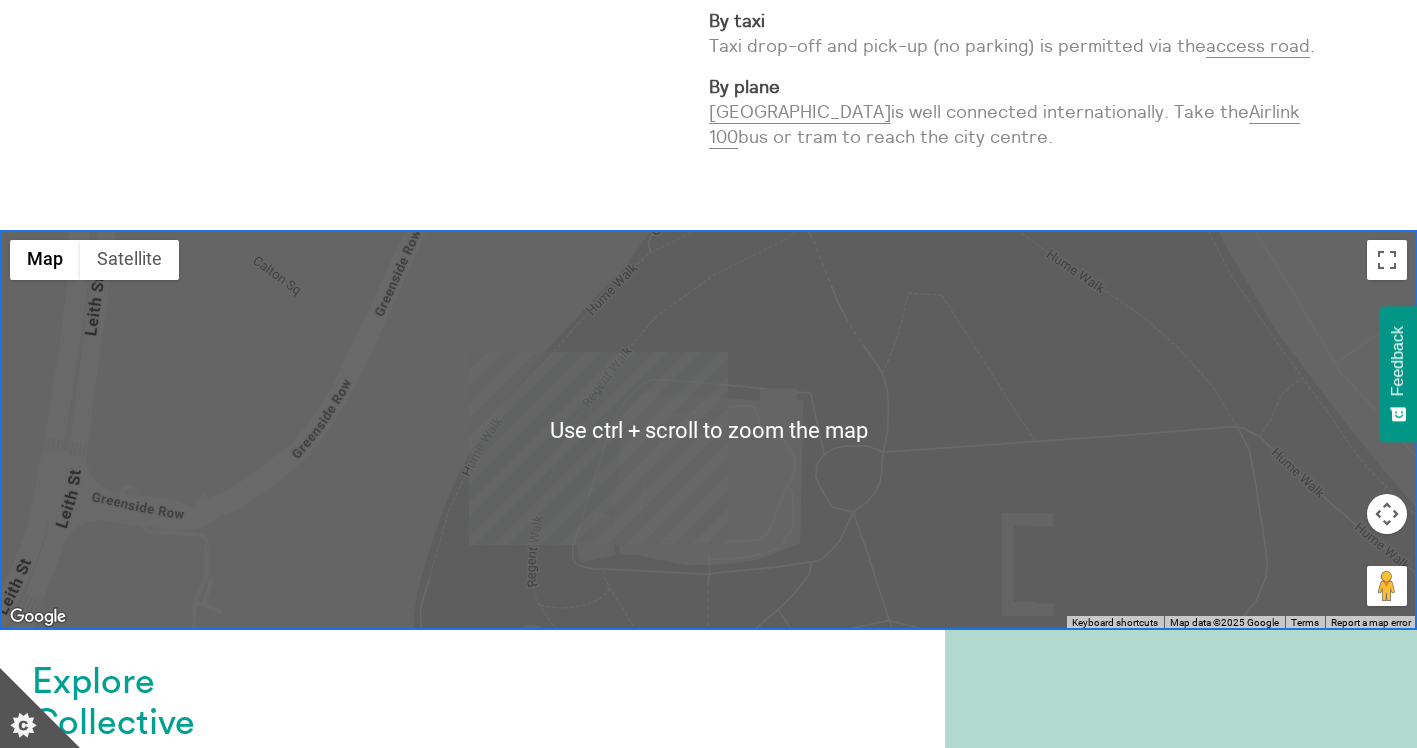 scroll, scrollTop: 825, scrollLeft: 0, axis: vertical 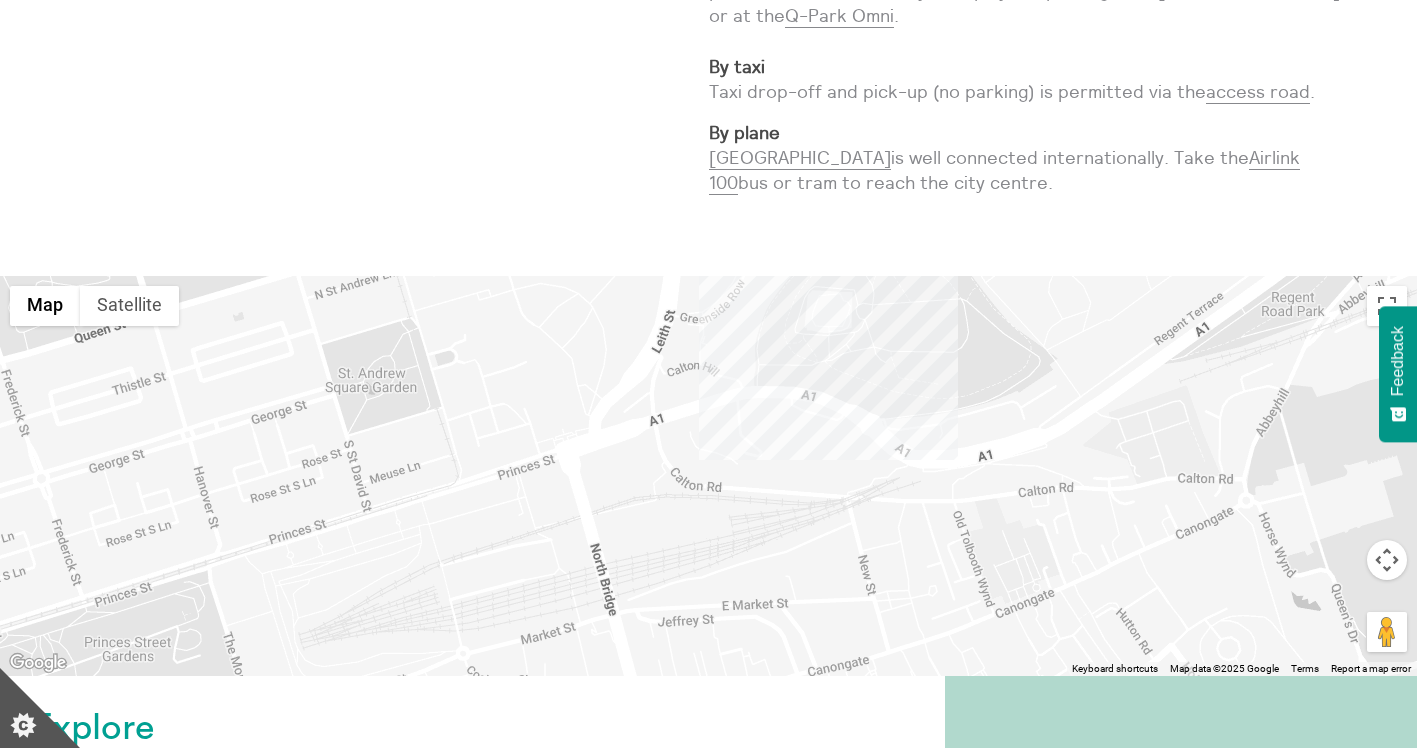 drag, startPoint x: 881, startPoint y: 402, endPoint x: 891, endPoint y: 316, distance: 86.579445 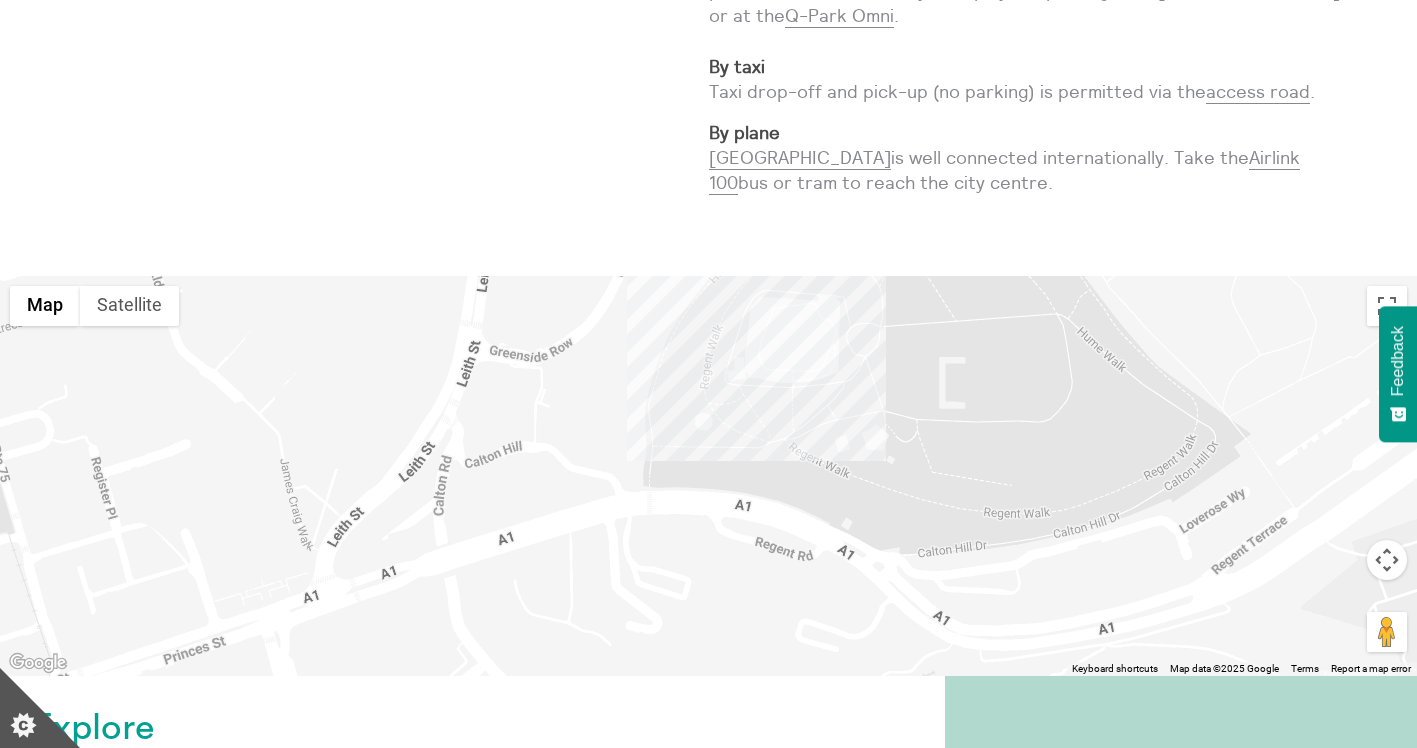 drag, startPoint x: 868, startPoint y: 333, endPoint x: 876, endPoint y: 441, distance: 108.29589 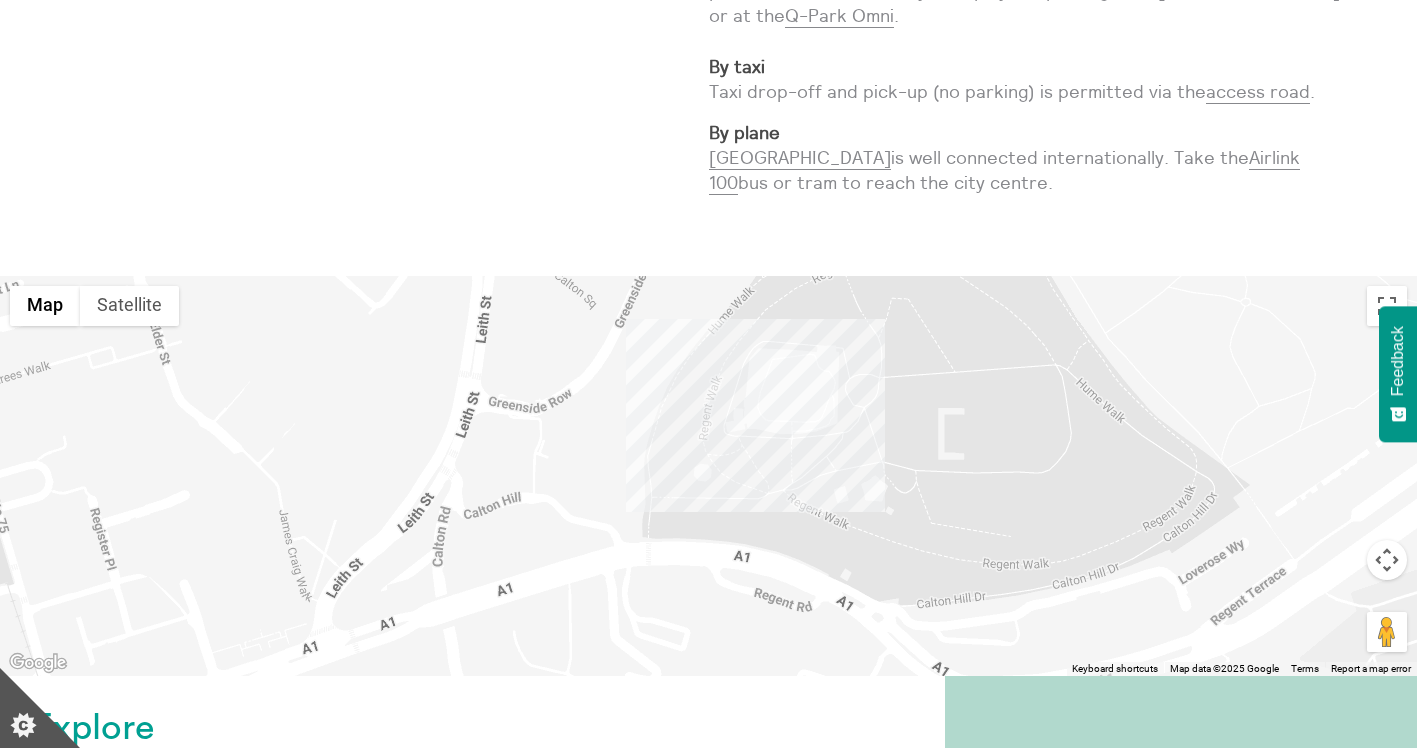 drag, startPoint x: 910, startPoint y: 404, endPoint x: 909, endPoint y: 460, distance: 56.008926 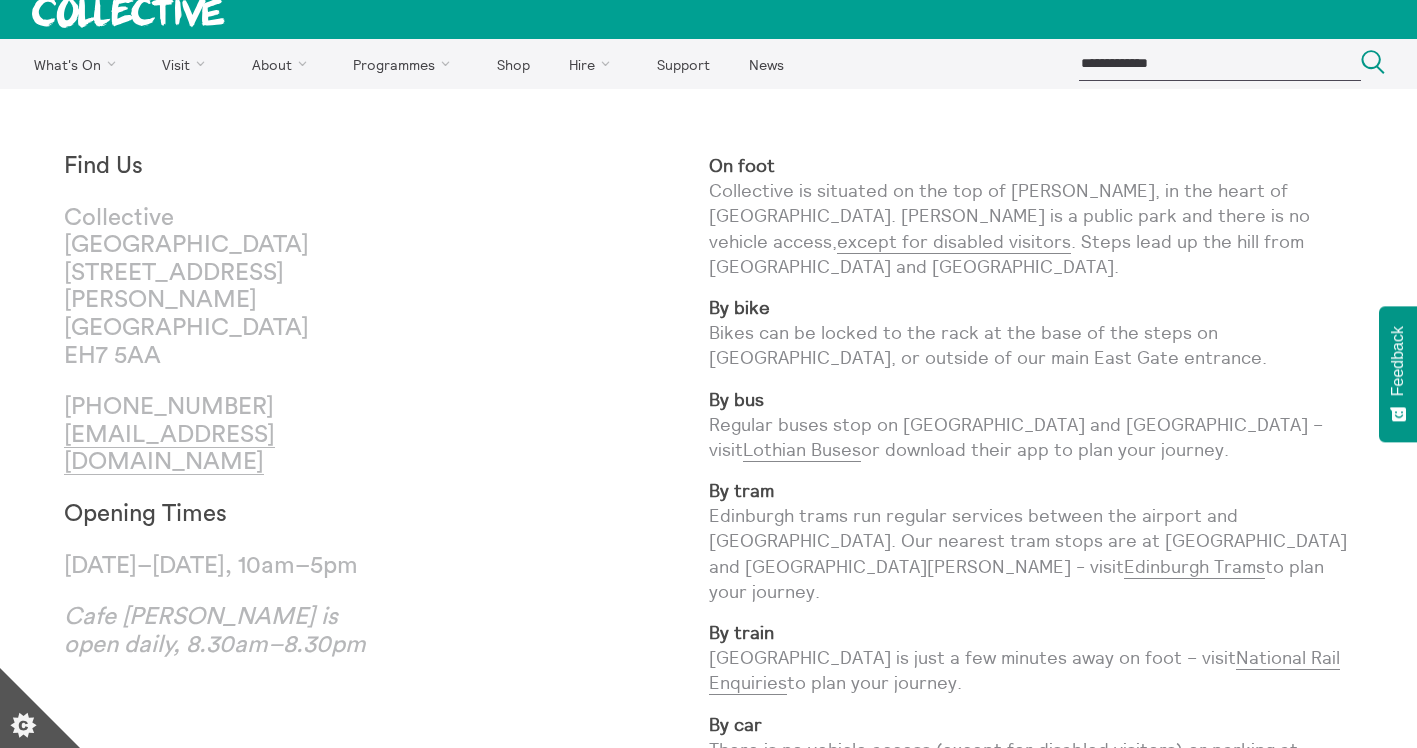 scroll, scrollTop: 0, scrollLeft: 0, axis: both 